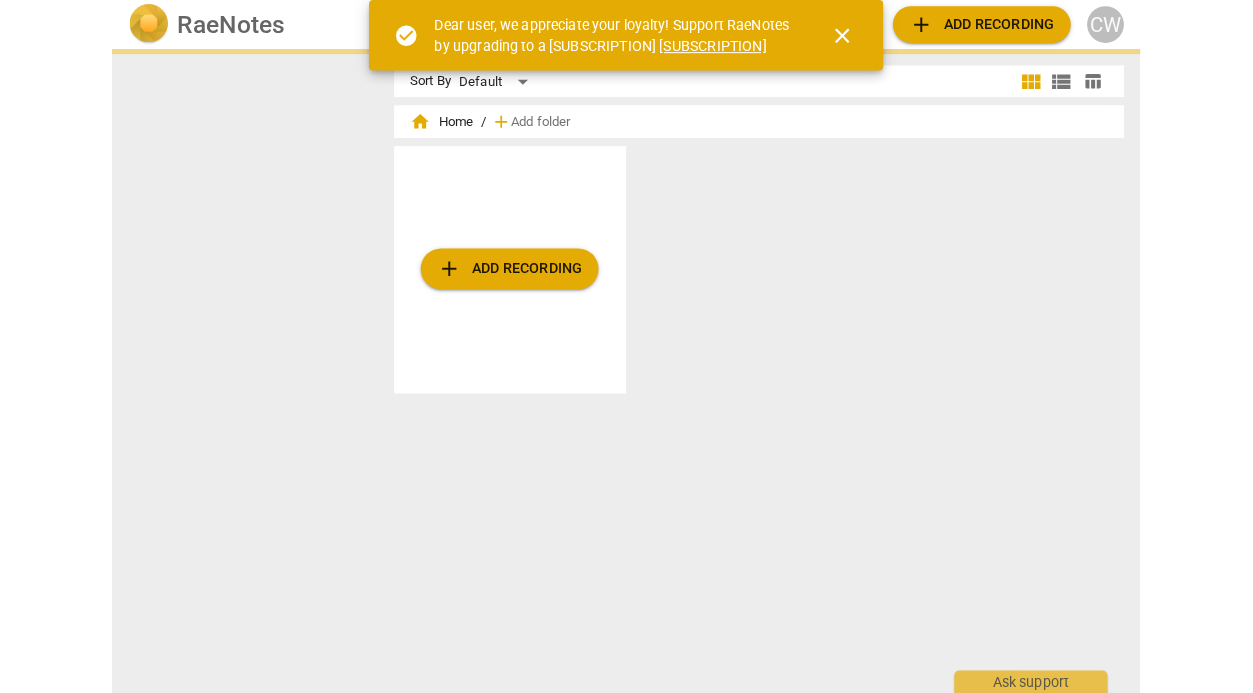 scroll, scrollTop: 0, scrollLeft: 0, axis: both 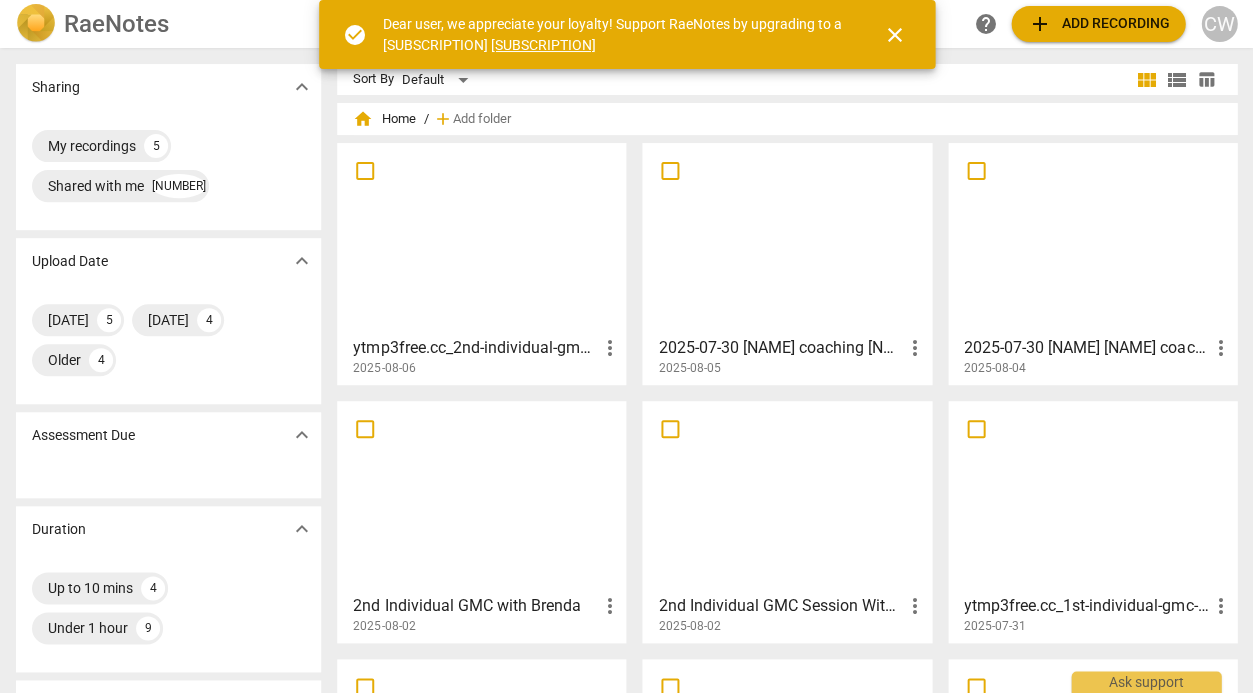 click at bounding box center (481, 238) 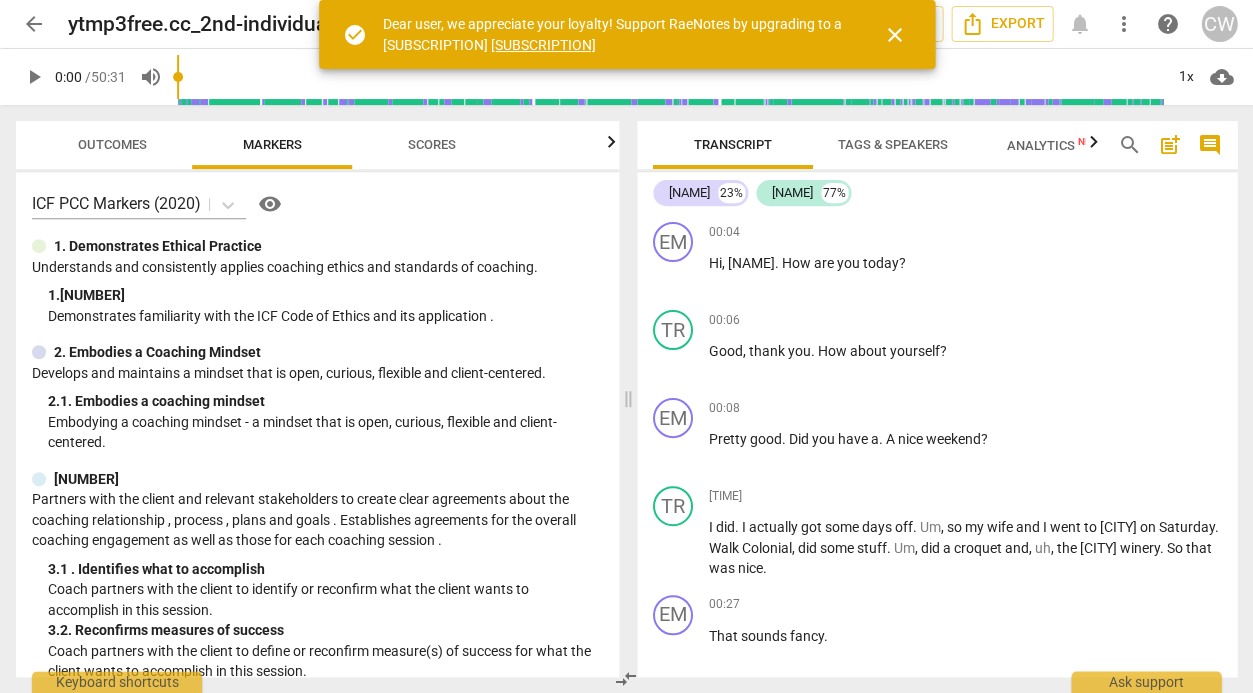 click on "close" at bounding box center [895, 35] 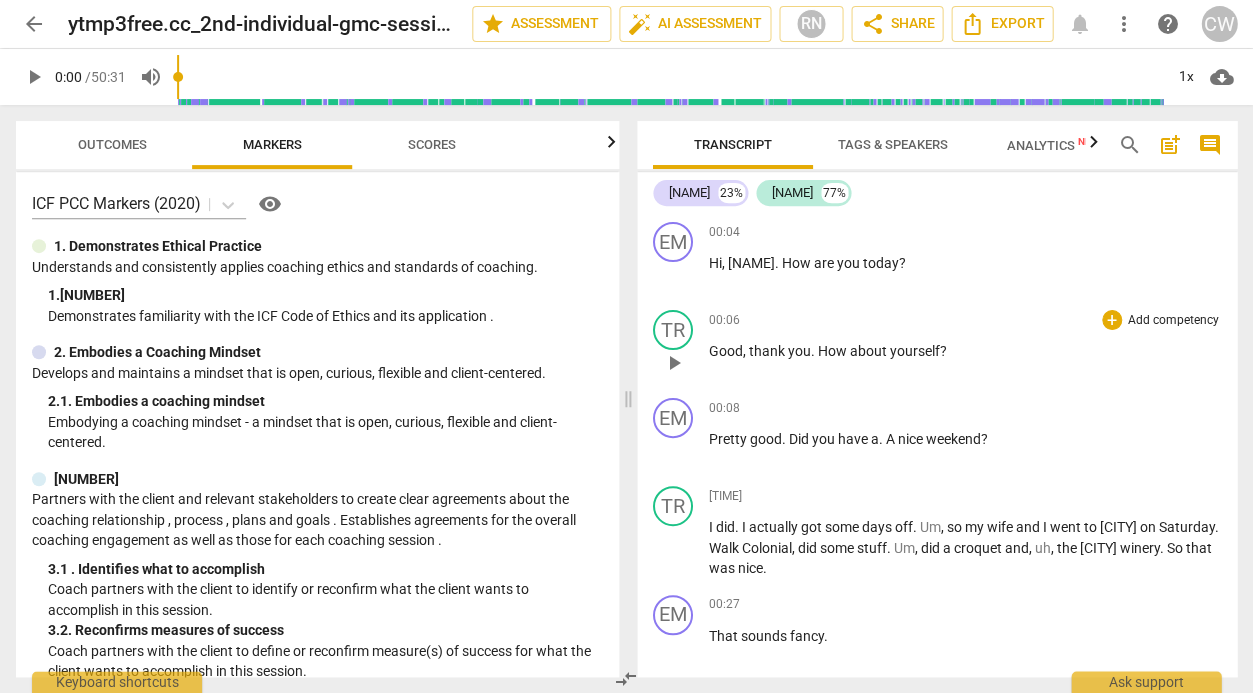 click on "00:06 + Add competency keyboard_arrow_right" at bounding box center [965, 320] 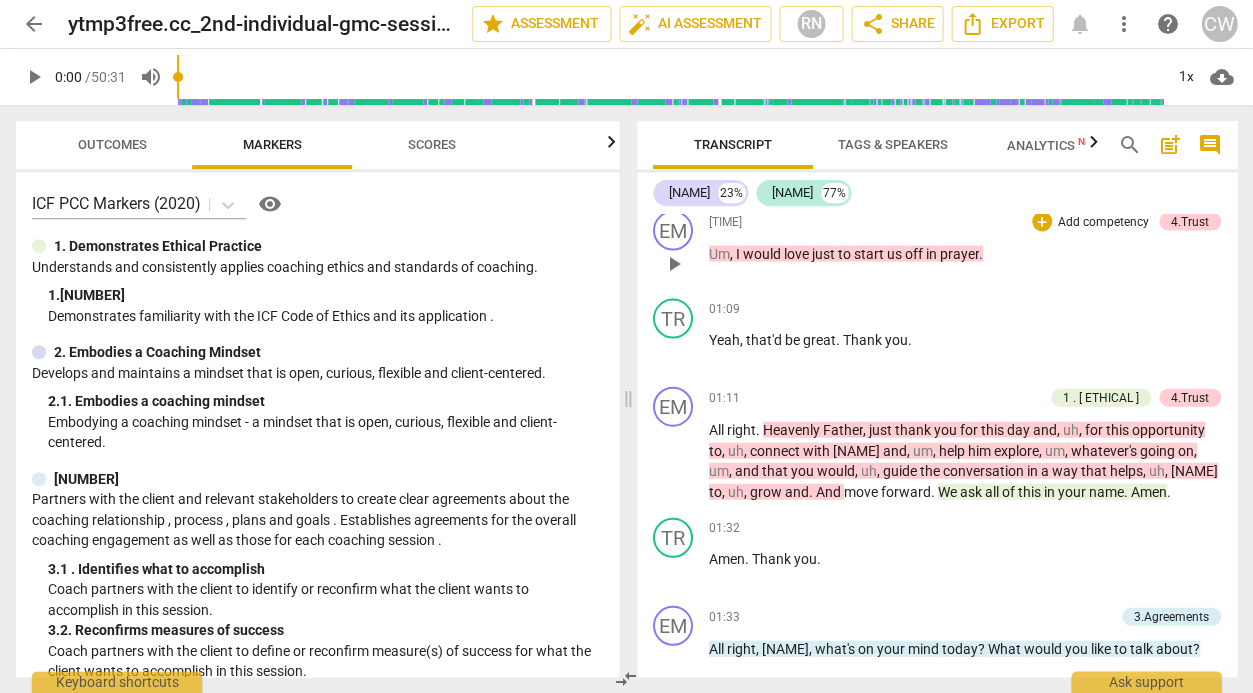 scroll, scrollTop: 869, scrollLeft: 0, axis: vertical 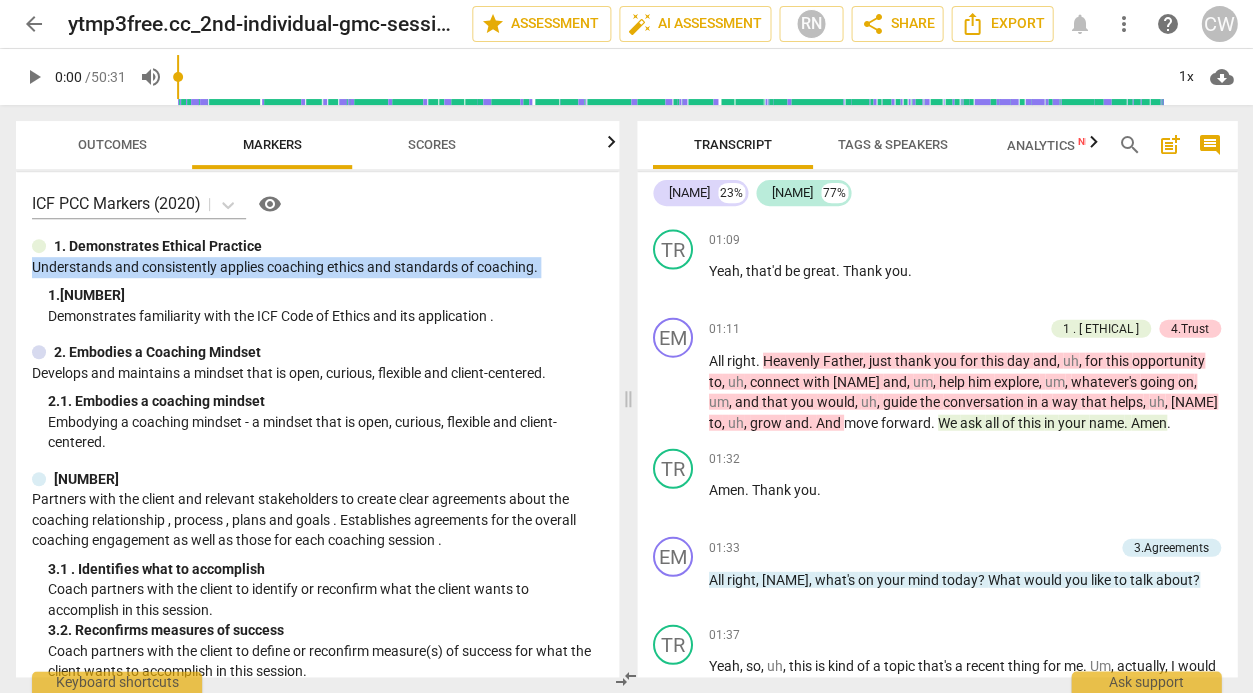 drag, startPoint x: 609, startPoint y: 251, endPoint x: 613, endPoint y: 280, distance: 29.274563 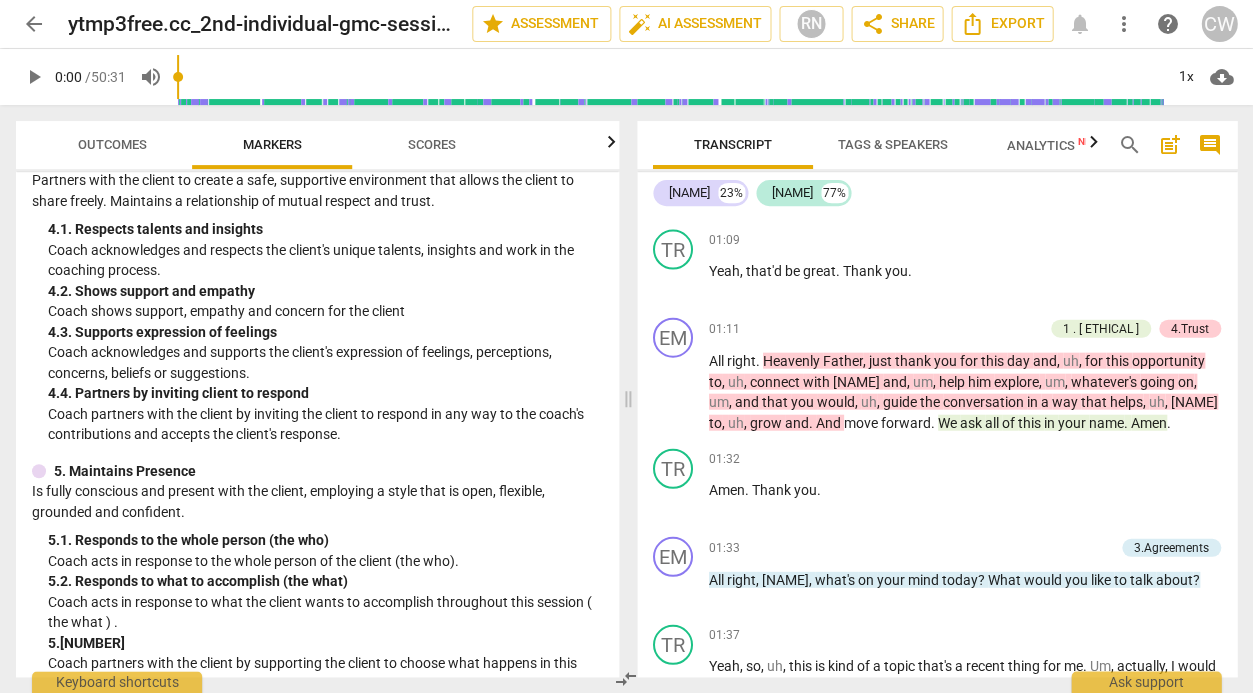scroll, scrollTop: 656, scrollLeft: 0, axis: vertical 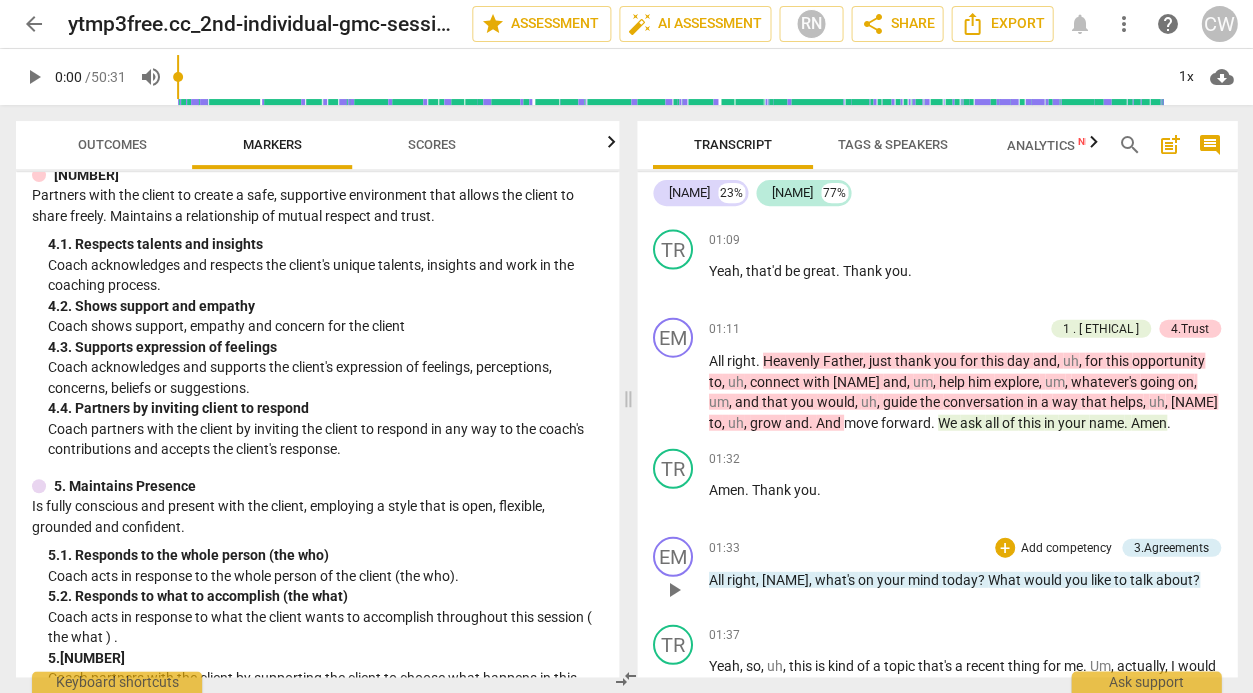 click on "Add competency" at bounding box center (1066, 548) 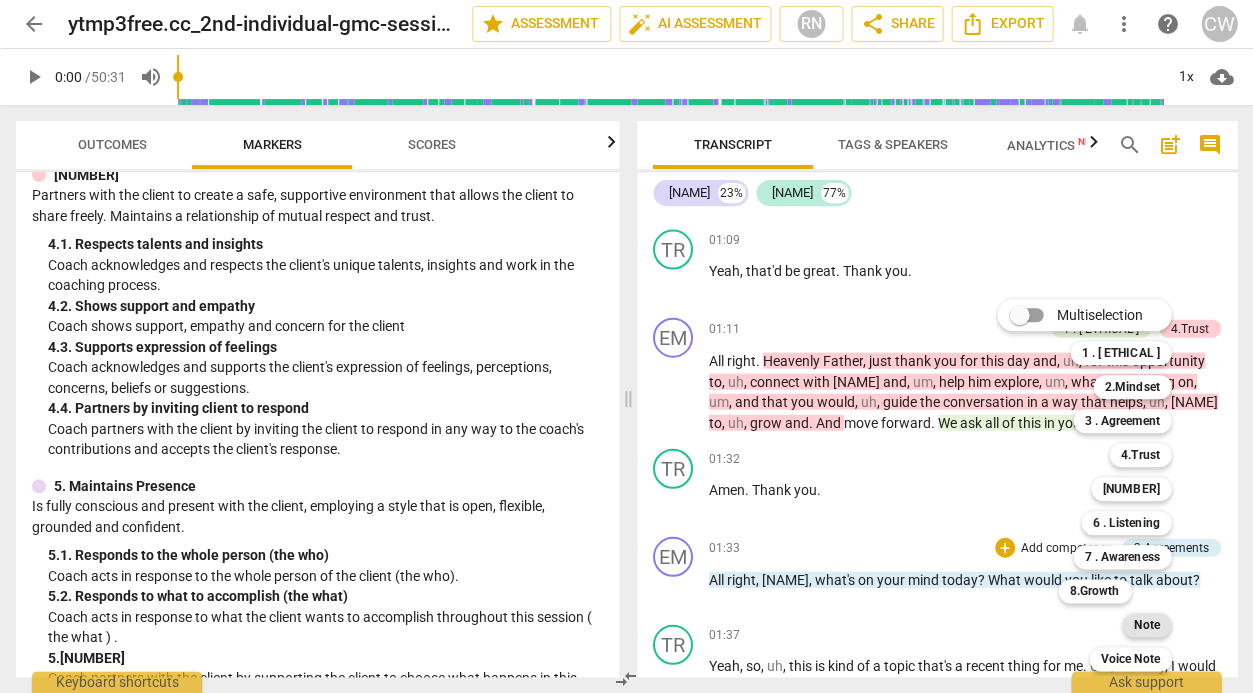 click on "Note" at bounding box center (1146, 625) 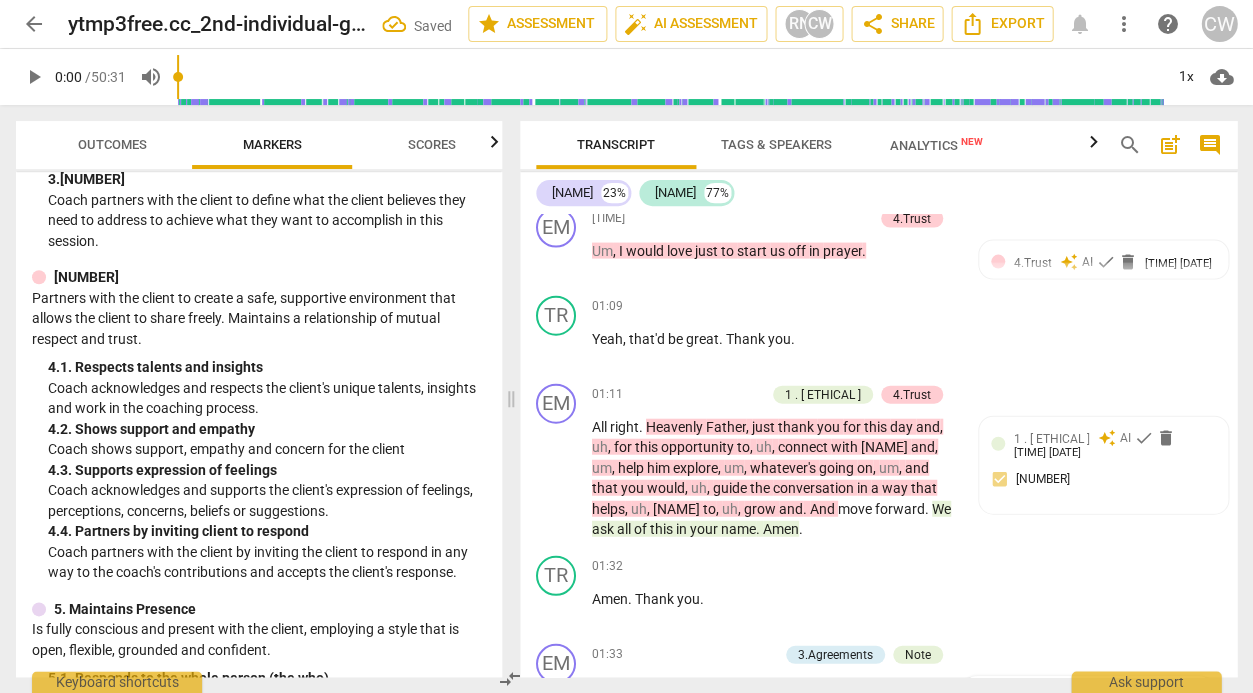 scroll, scrollTop: 1164, scrollLeft: 0, axis: vertical 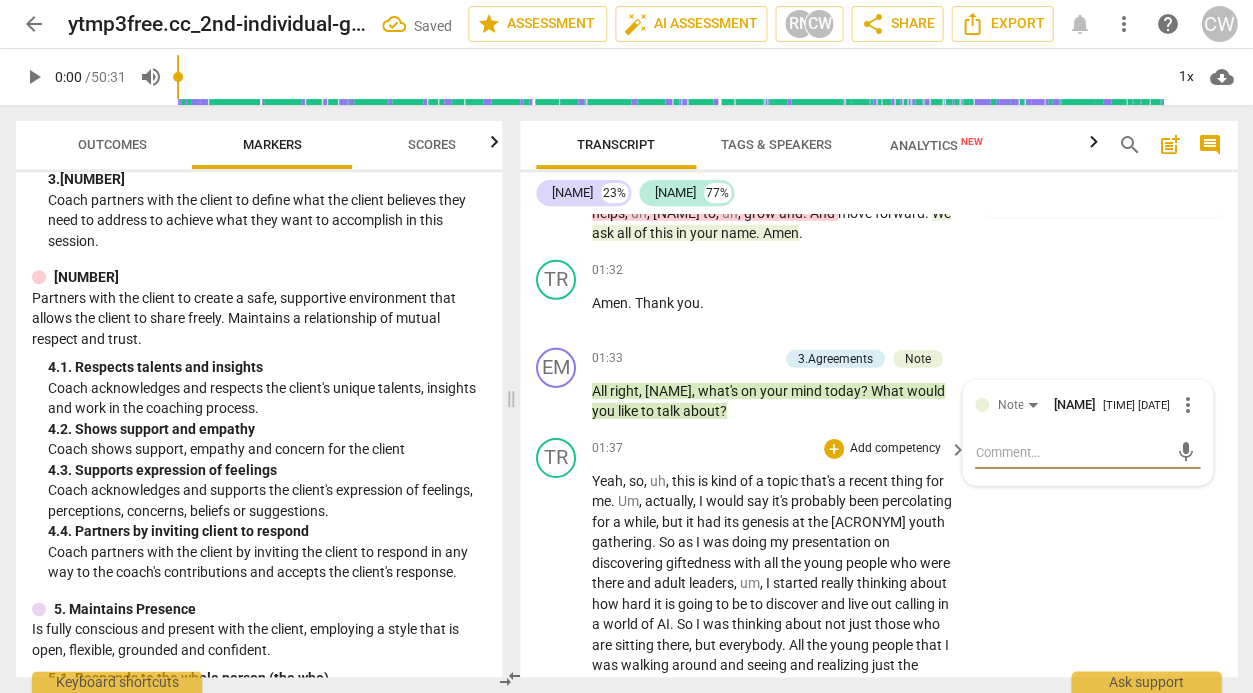 type on "2" 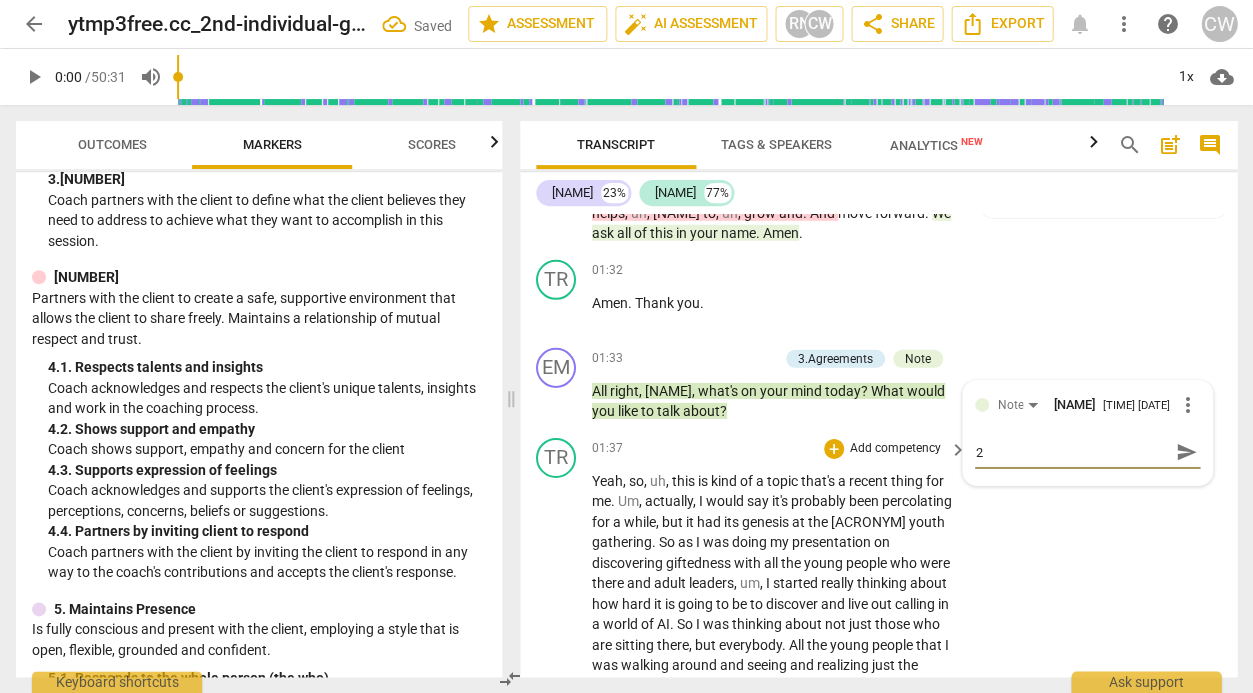 type on "2" 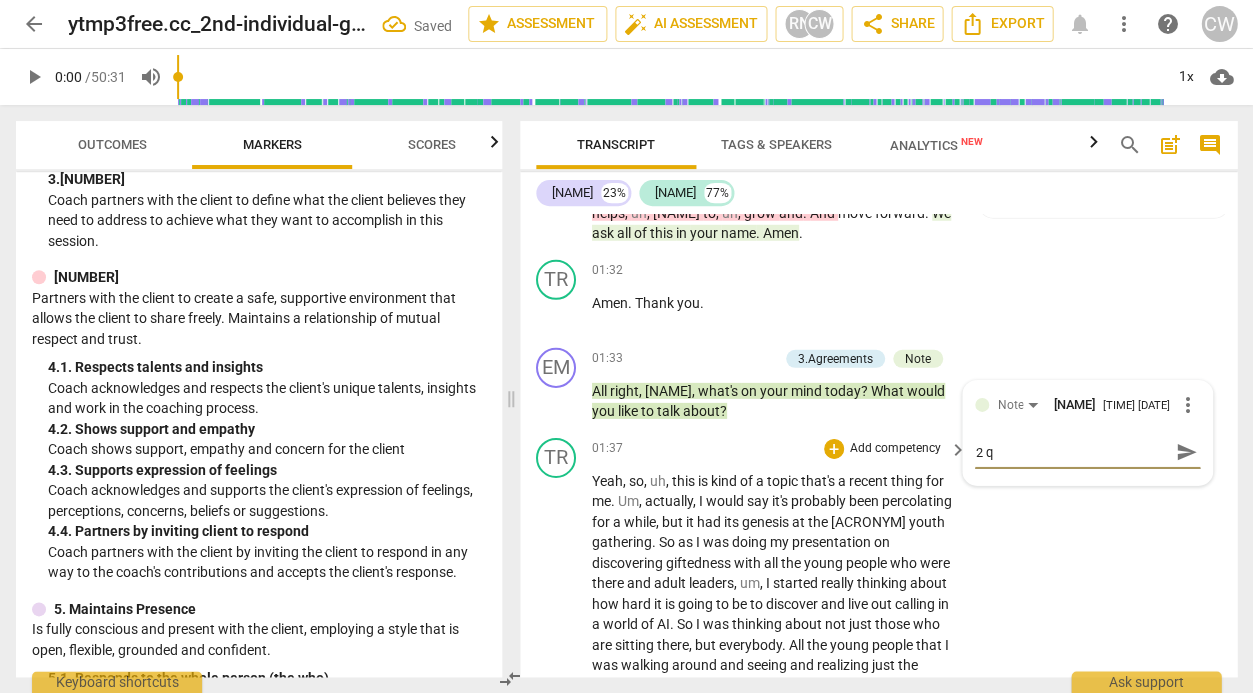 type on "2 qu" 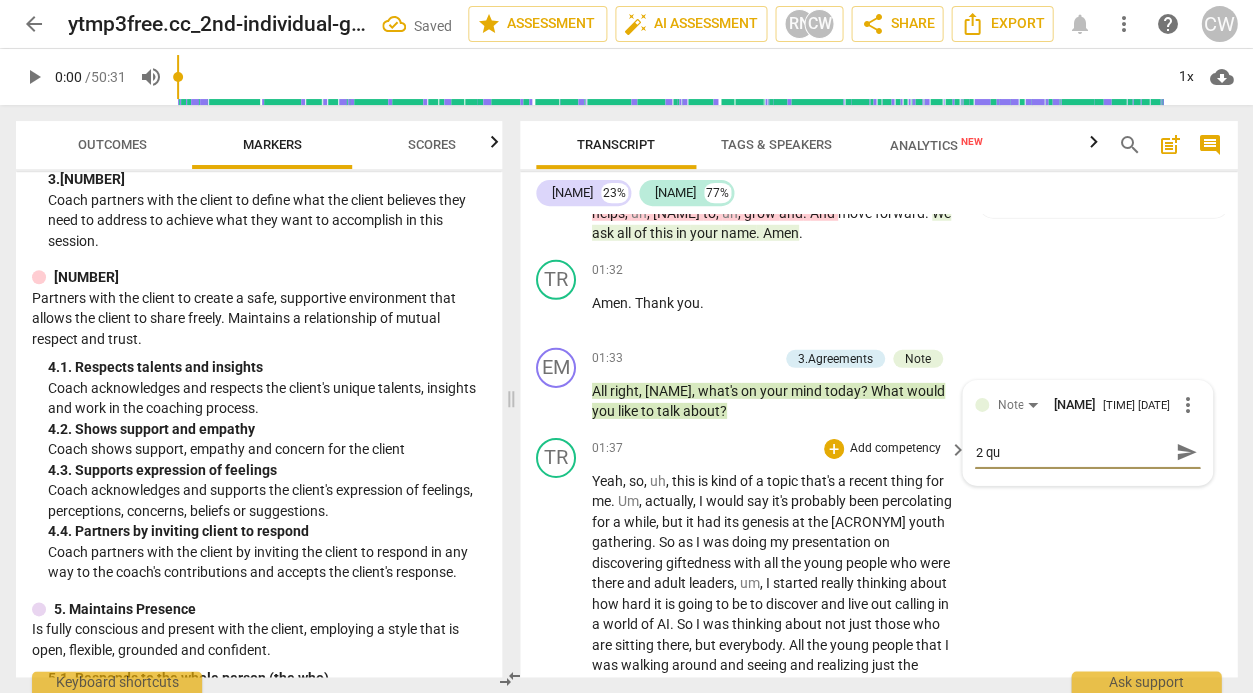 type on "[NUMBER]" 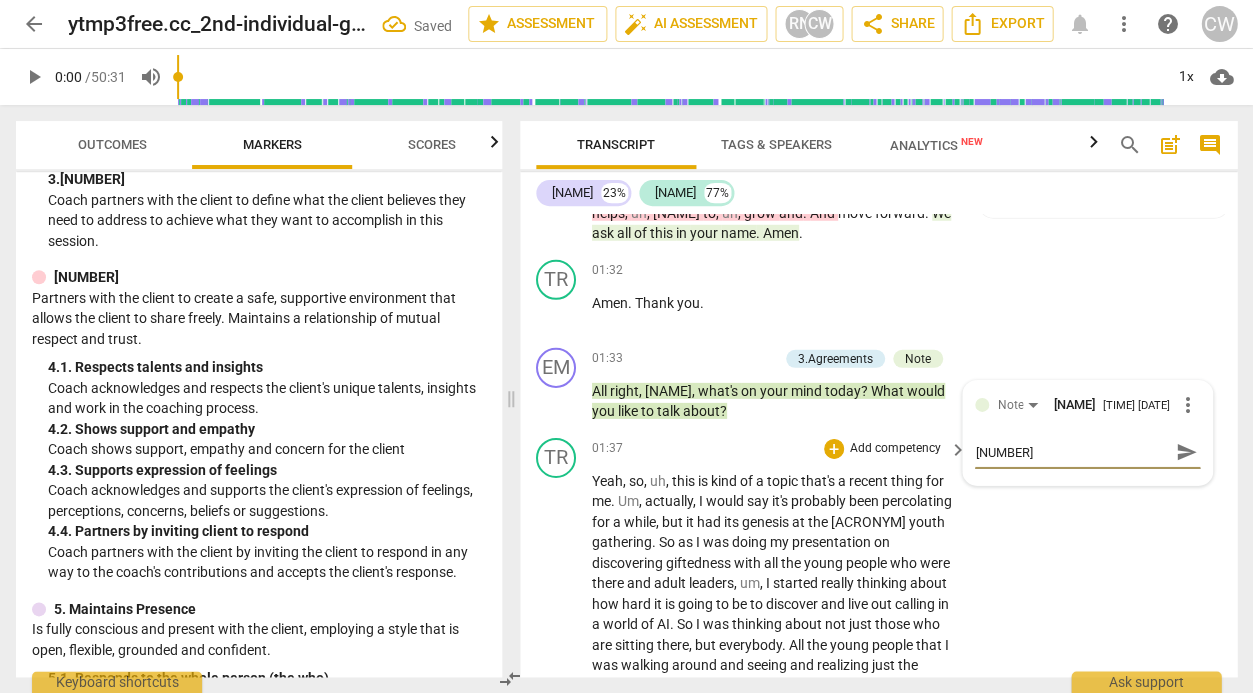 type on "2 ques" 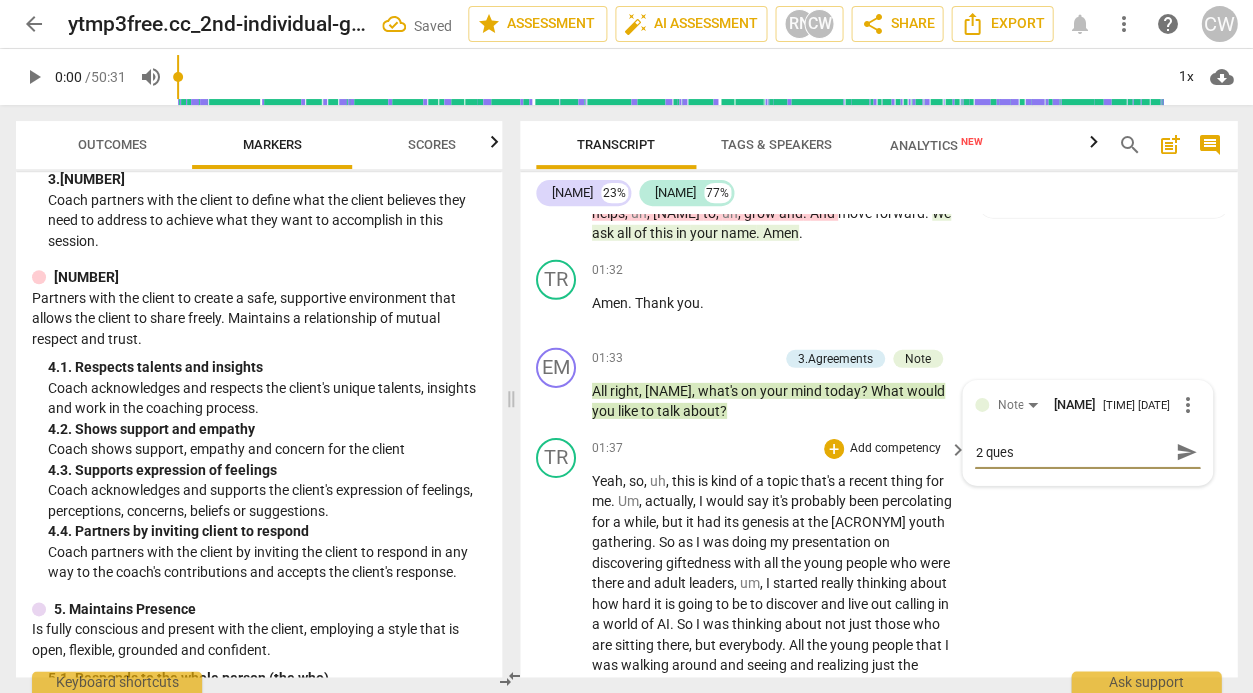 type on "2 quest" 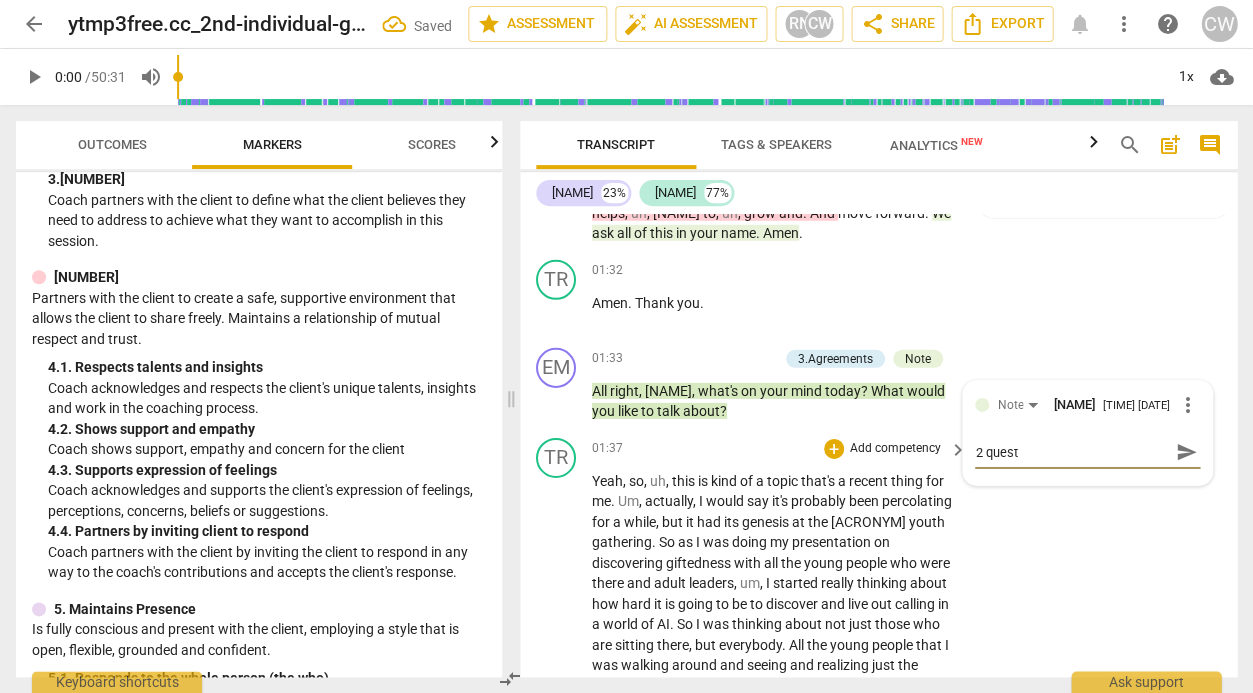 type on "[NUMBER]" 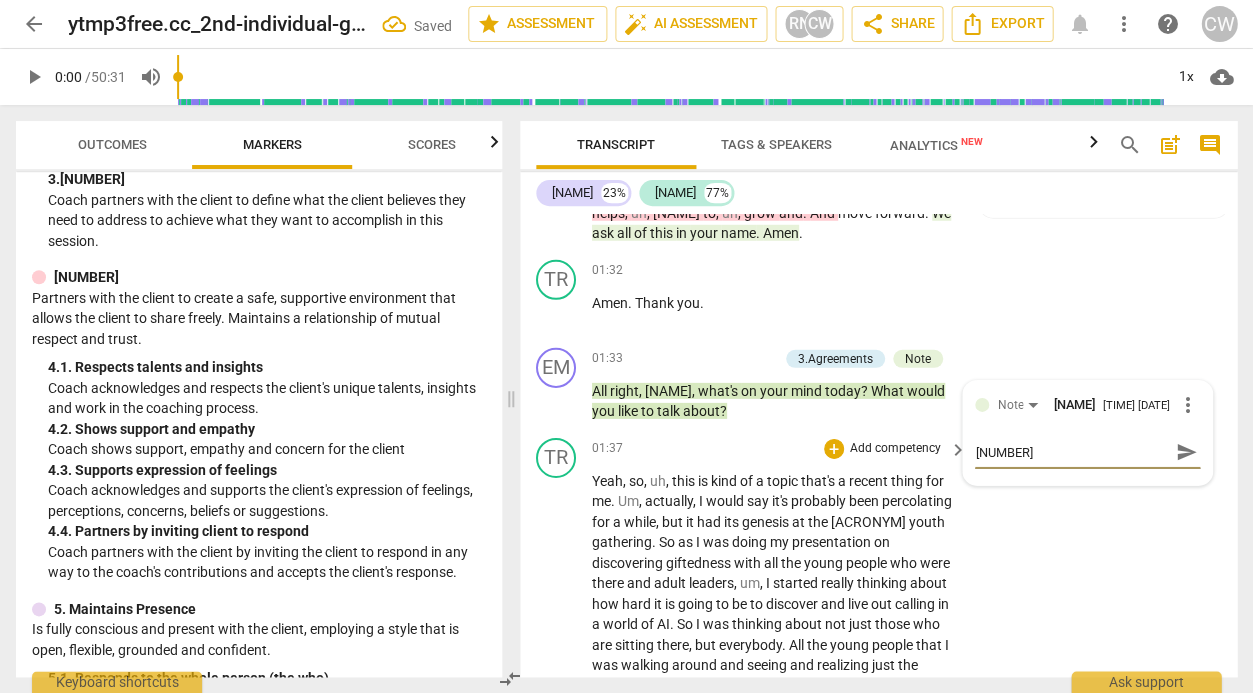 type on "2 questio" 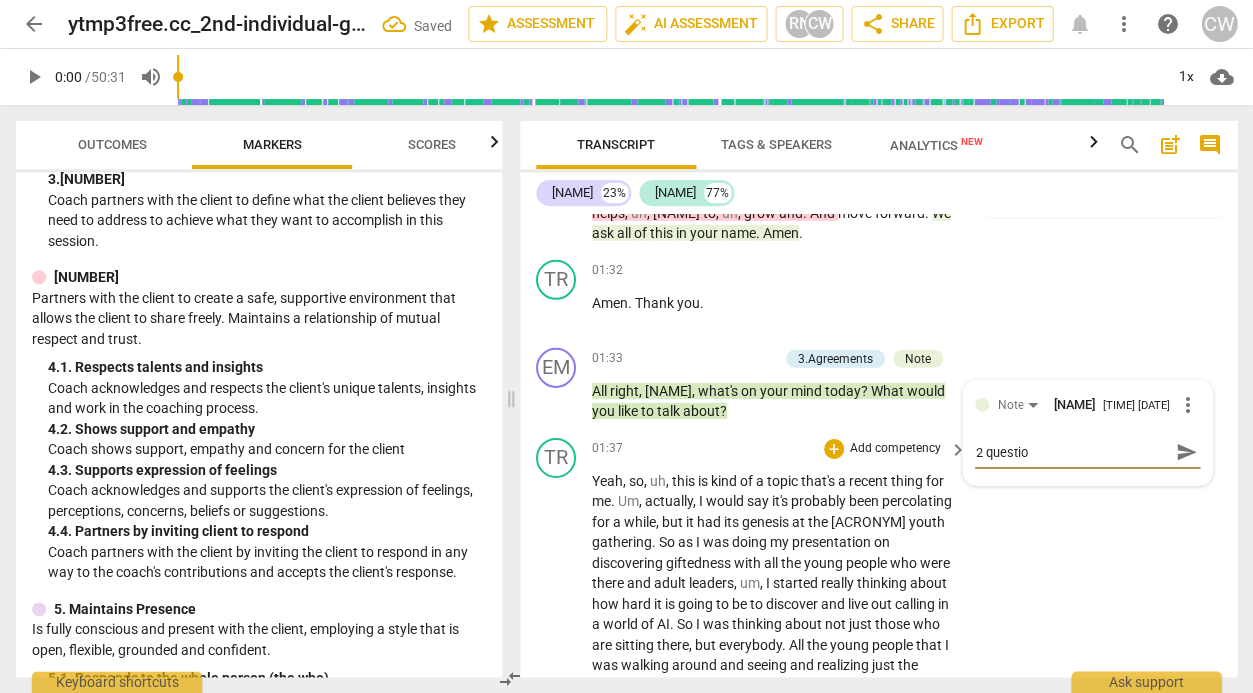 type on "2 question" 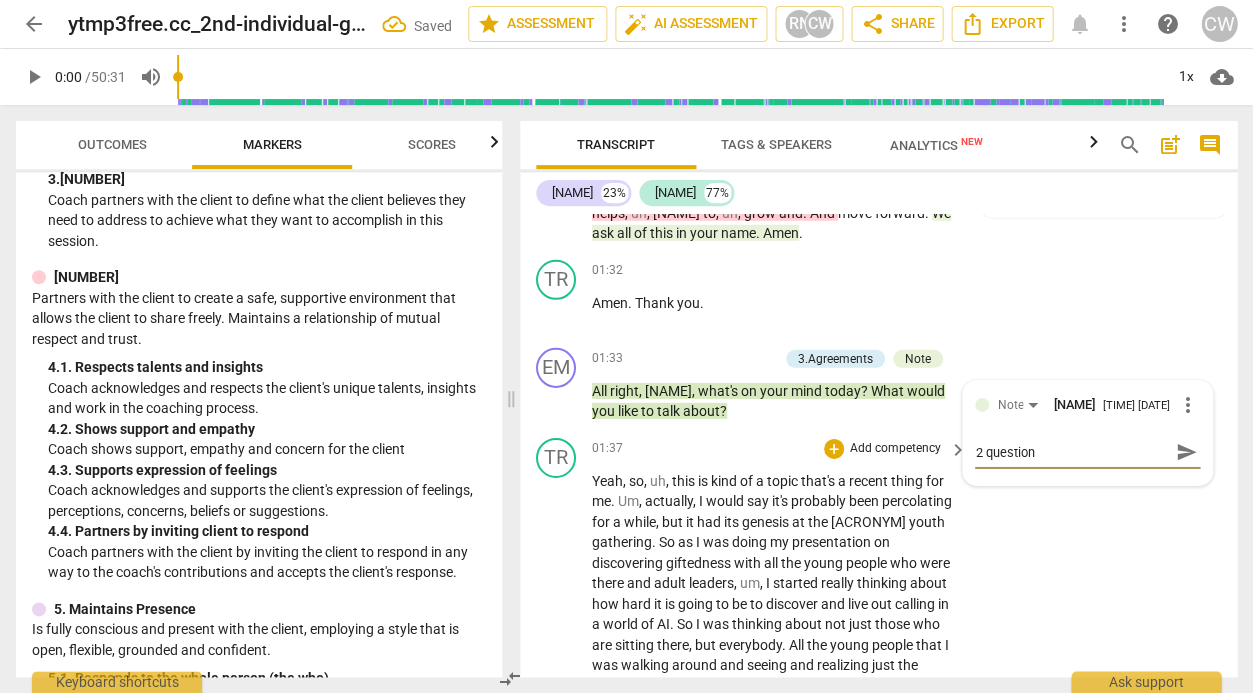 type on "2 questions" 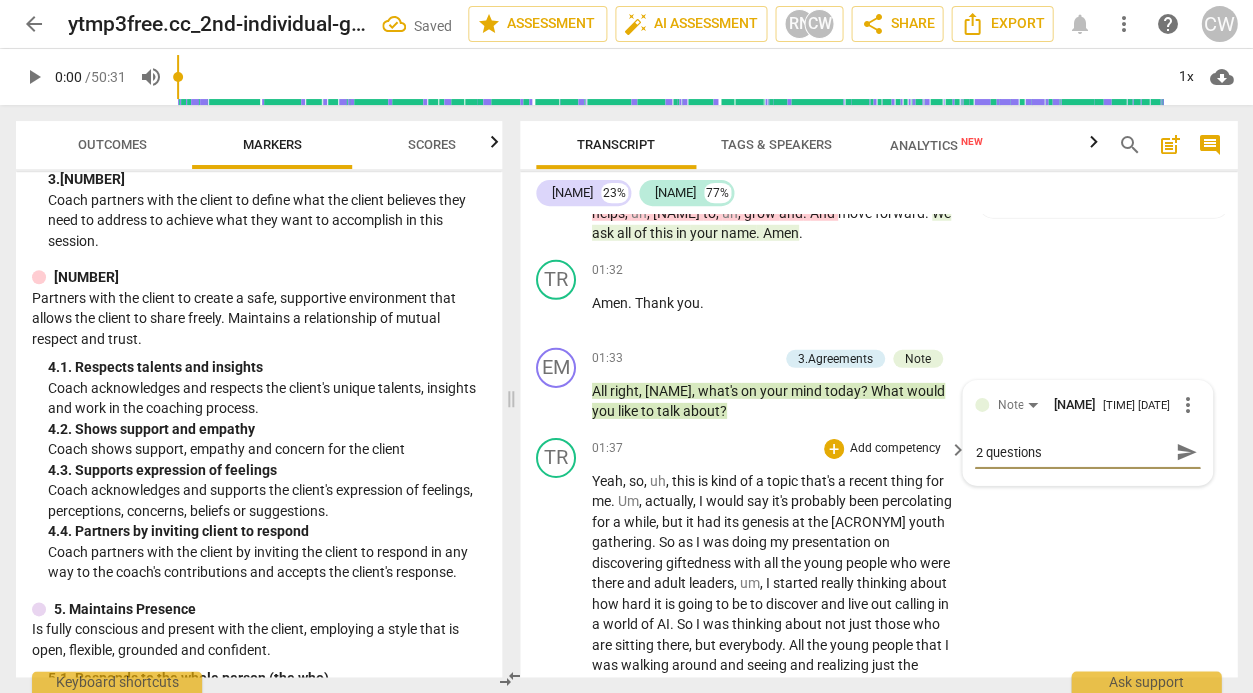 type on "2 questions" 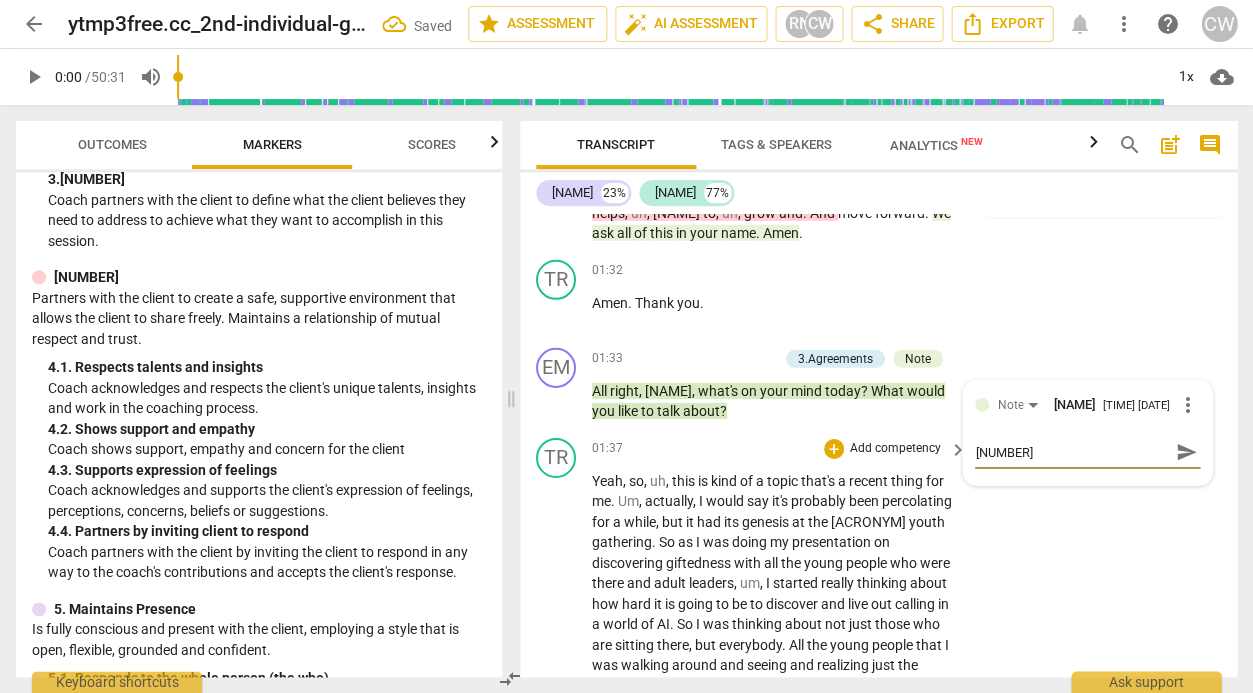 type on "2 questions at" 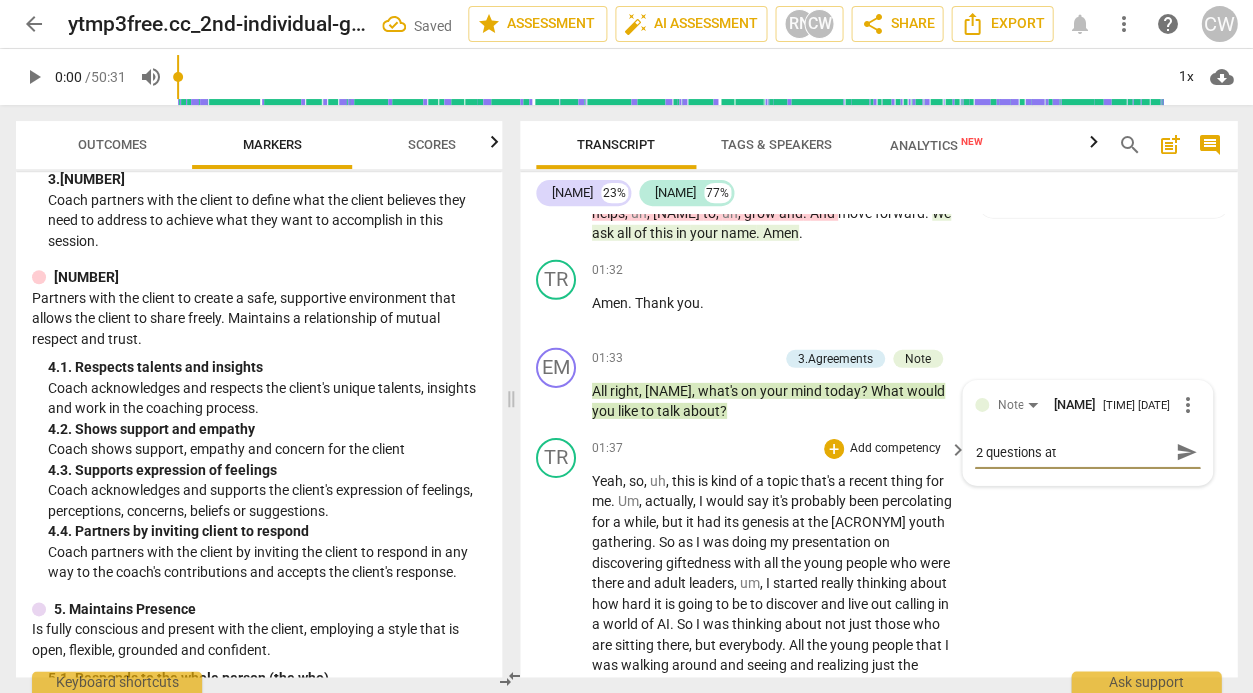 type on "2 questions at" 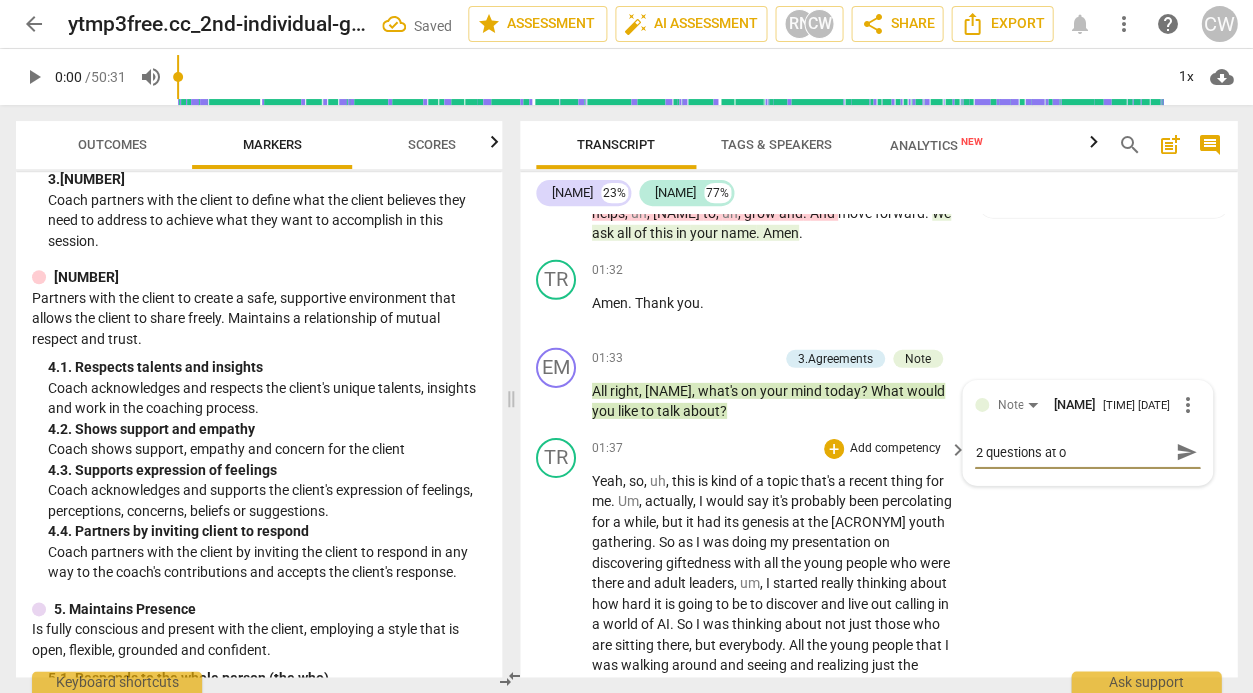 type on "2 questions at on" 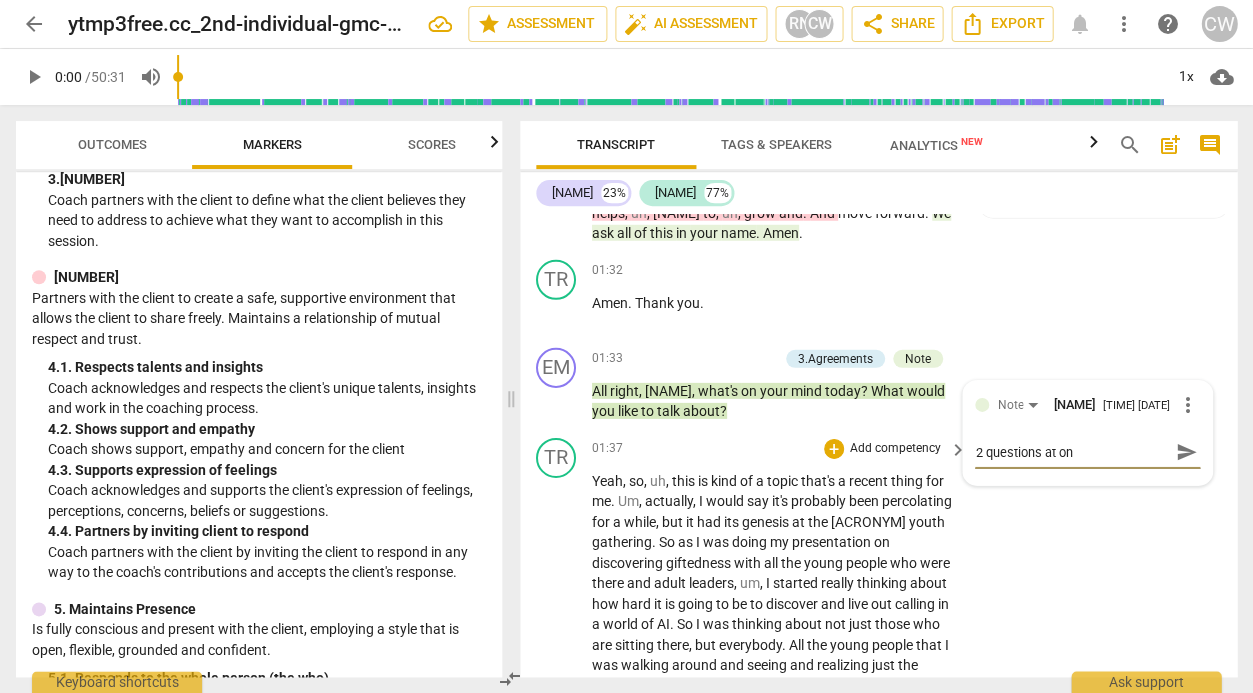 type on "2 questions at onc" 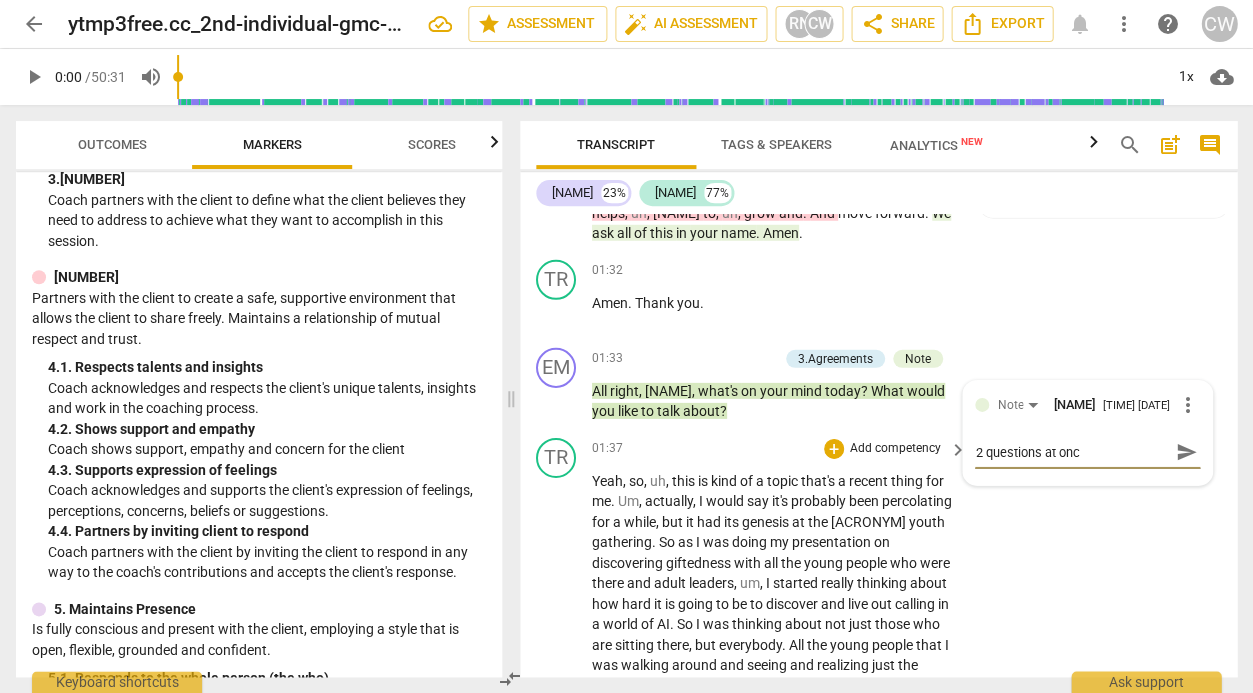 type on "2 questions at once" 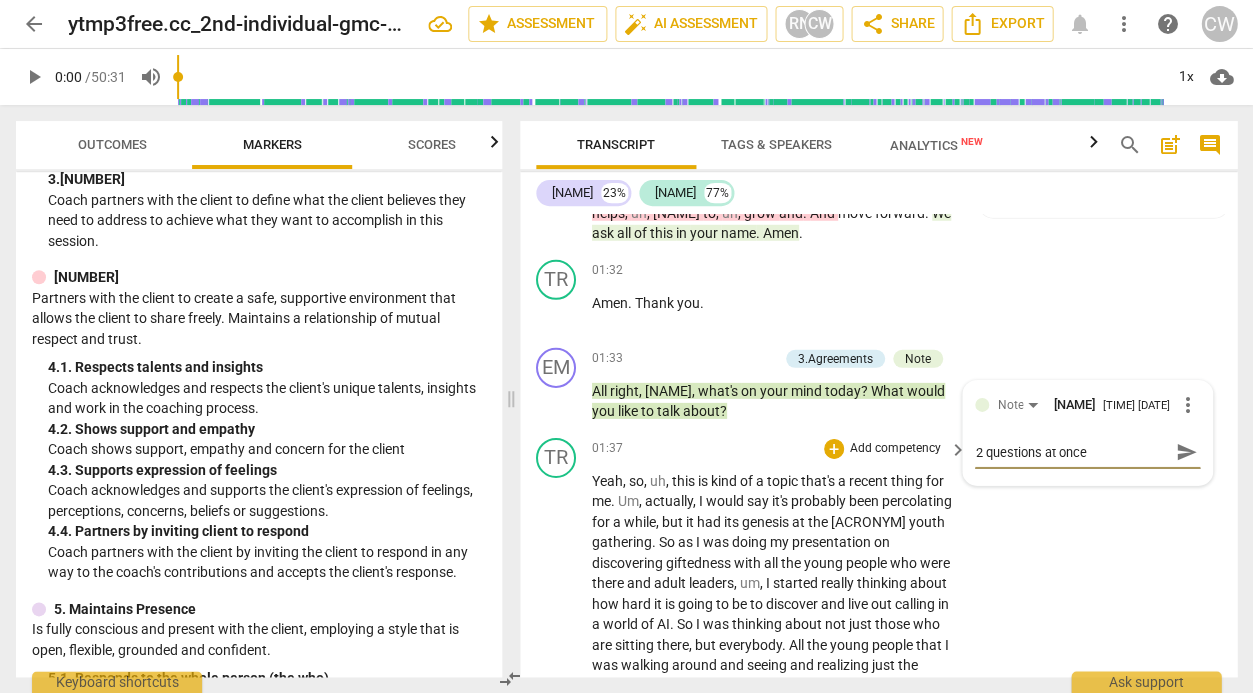 type on "2 questions at once" 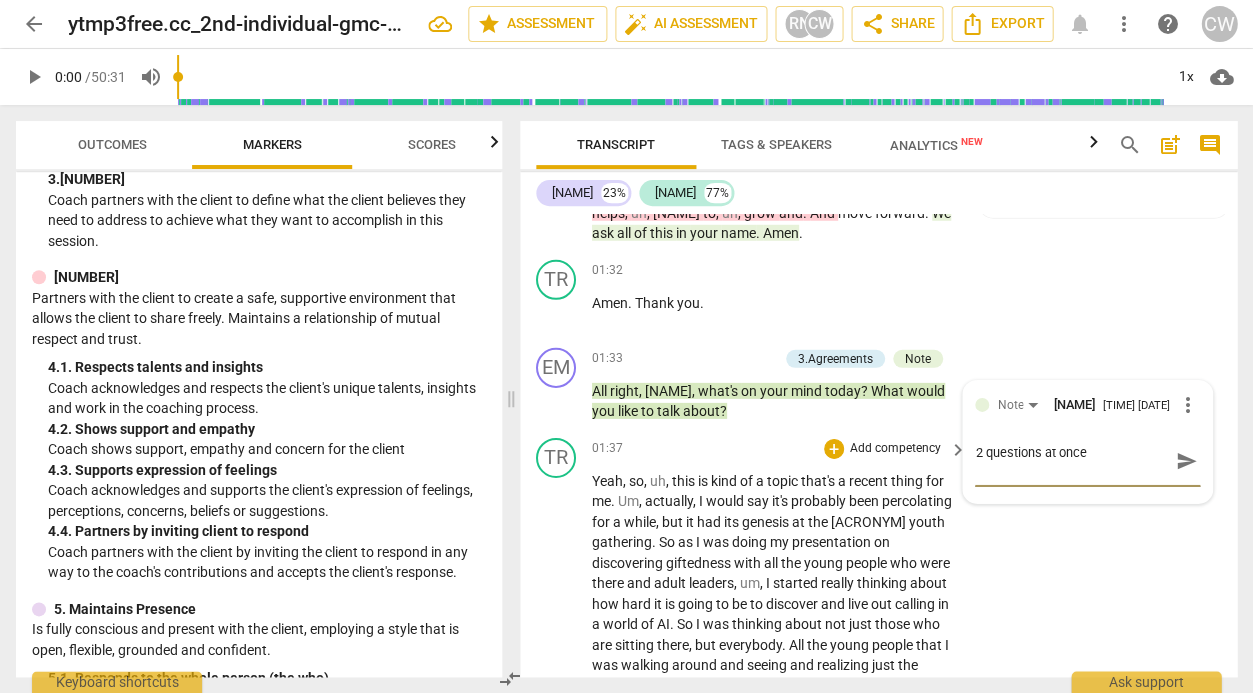 type on "2 questions at once" 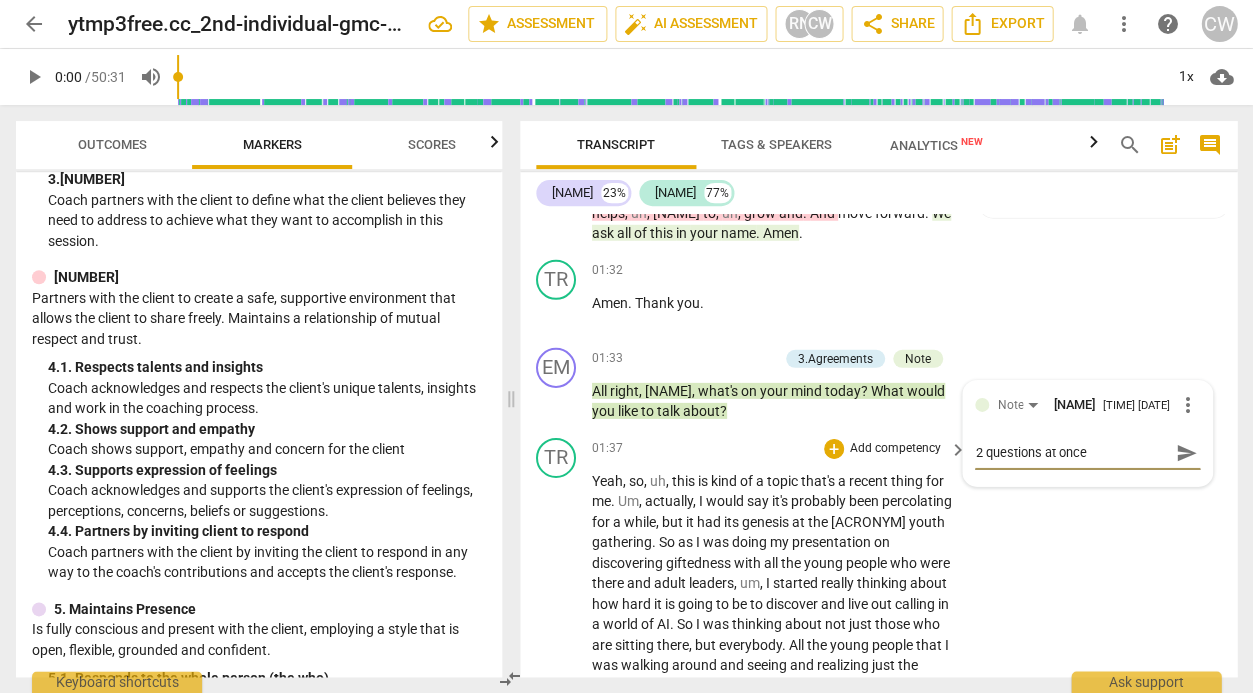 type on "2 questions at once" 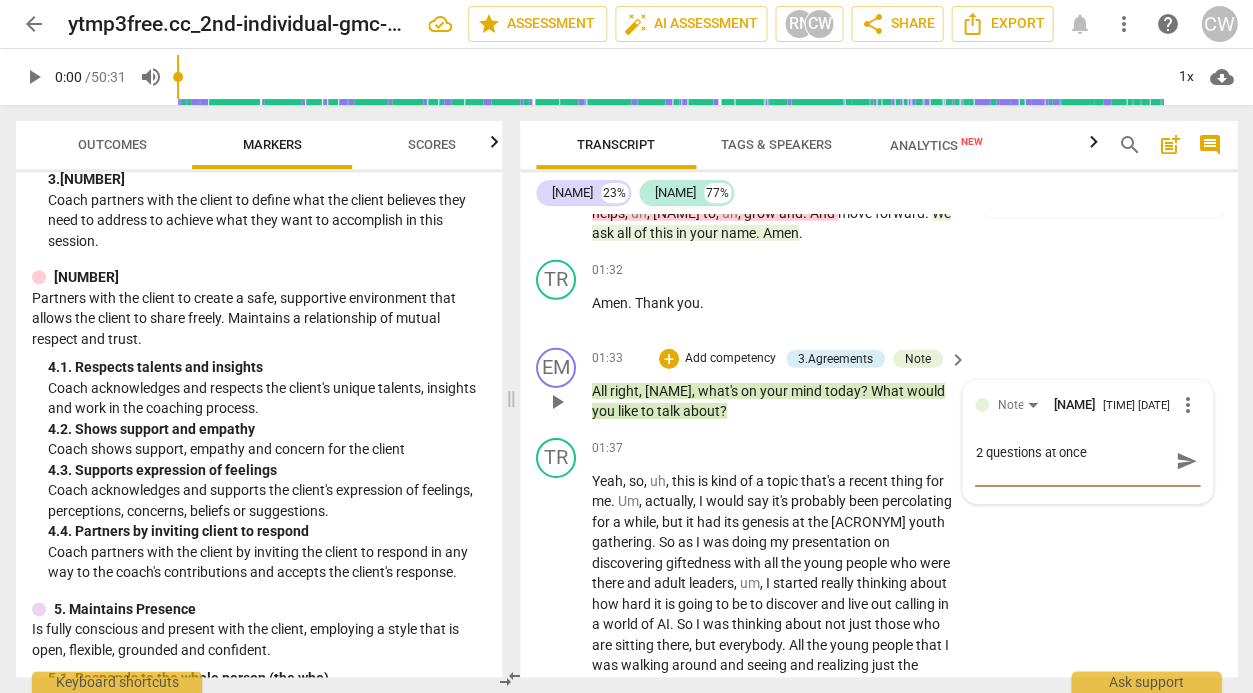 type on "2 questions at once" 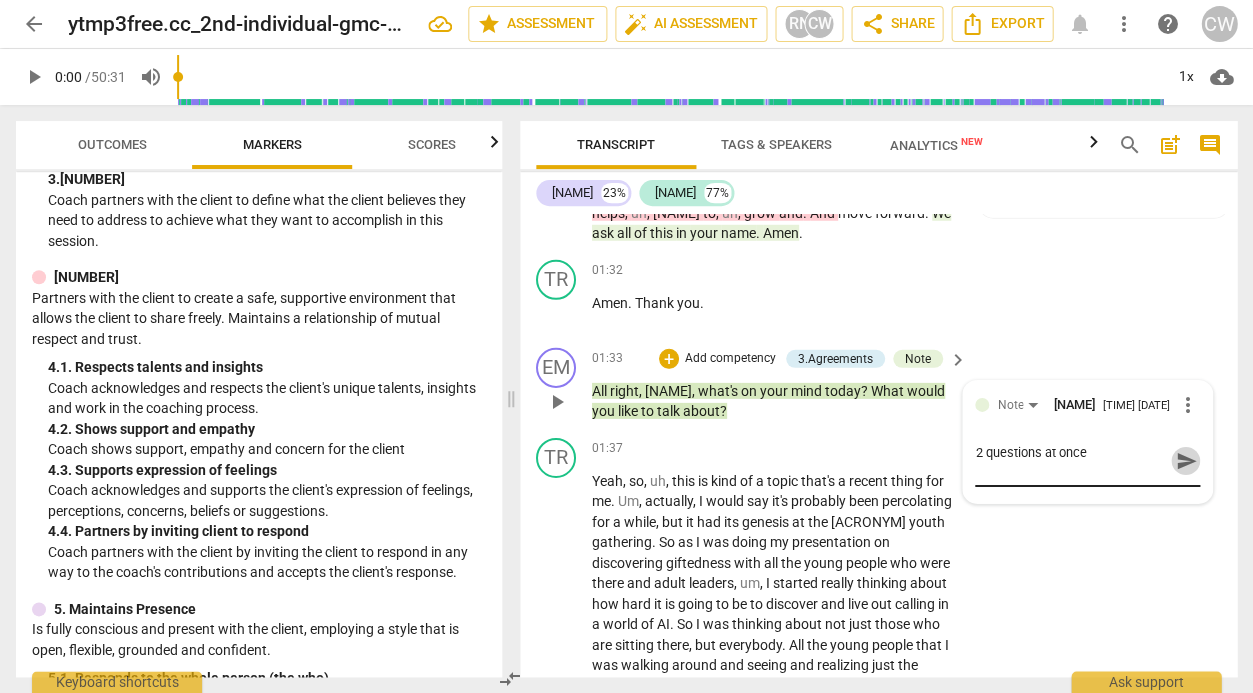 click on "send" at bounding box center [1186, 461] 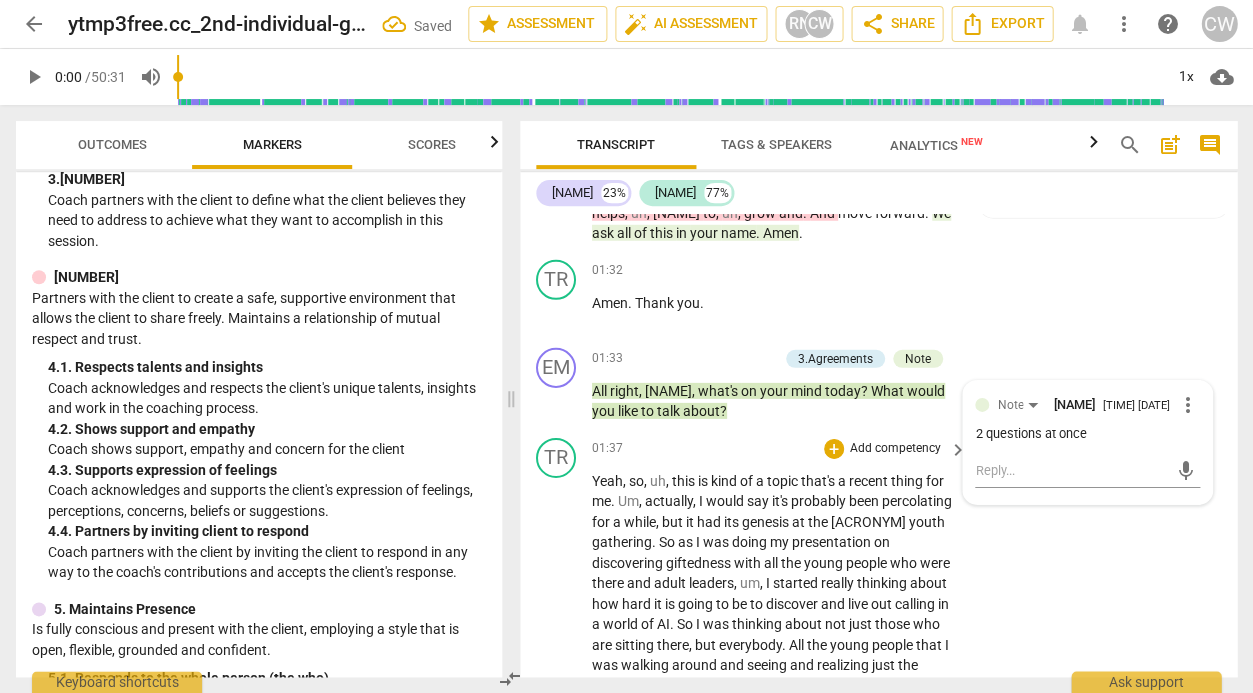 type 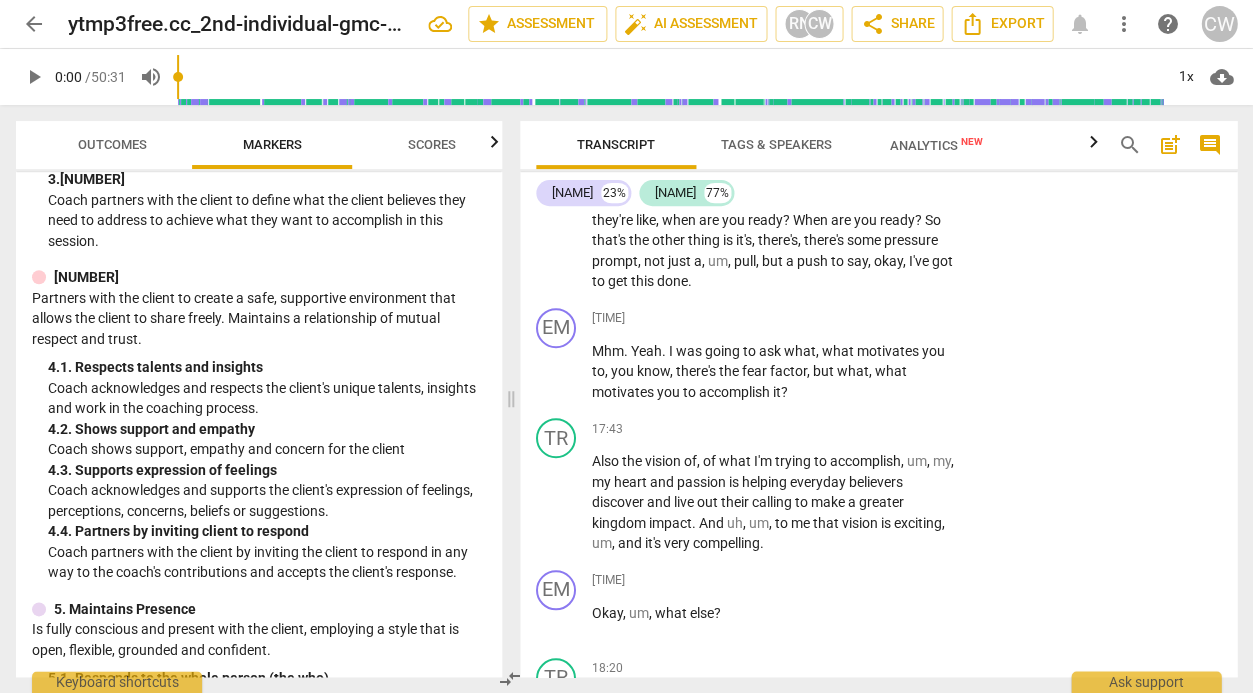 scroll, scrollTop: 7691, scrollLeft: 0, axis: vertical 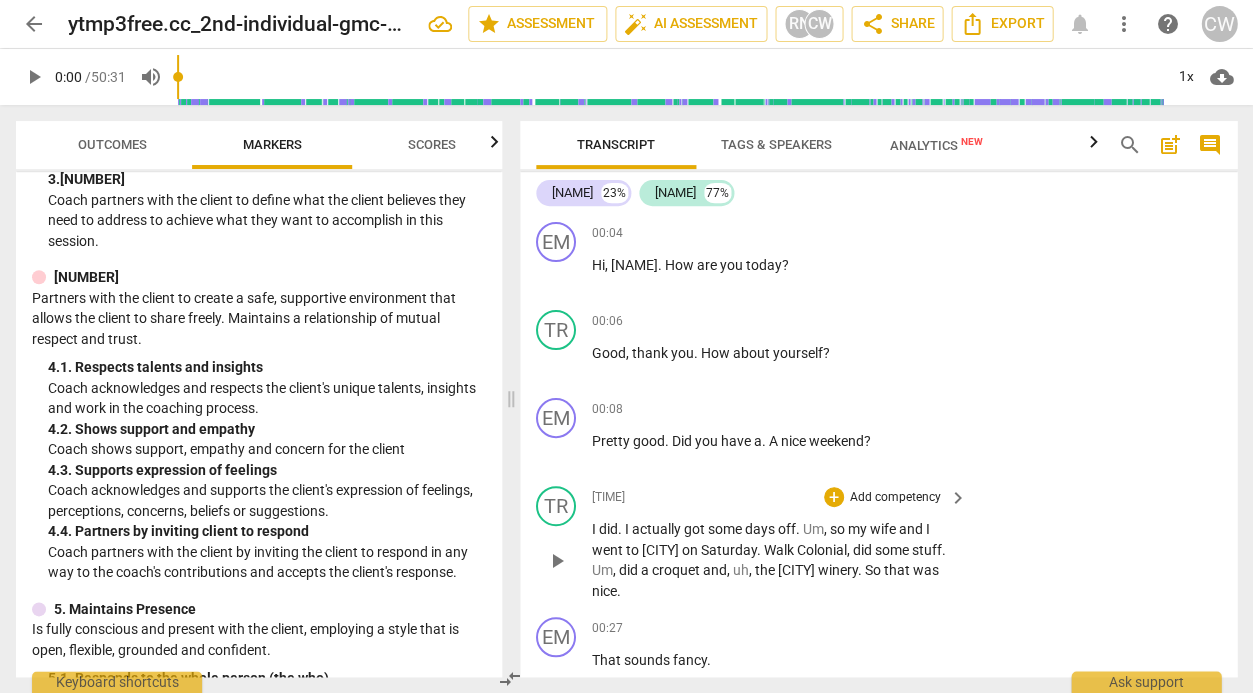 click on "TR play_arrow pause 00:12 + Add competency keyboard_arrow_right I did . I actually got some days off . Um , so my wife and I went to Williamsburg on Saturday . Walk Colonial , did some stuff . Um , did a croquet and , uh , the Williamsburg winery . So that was nice ." at bounding box center [878, 543] 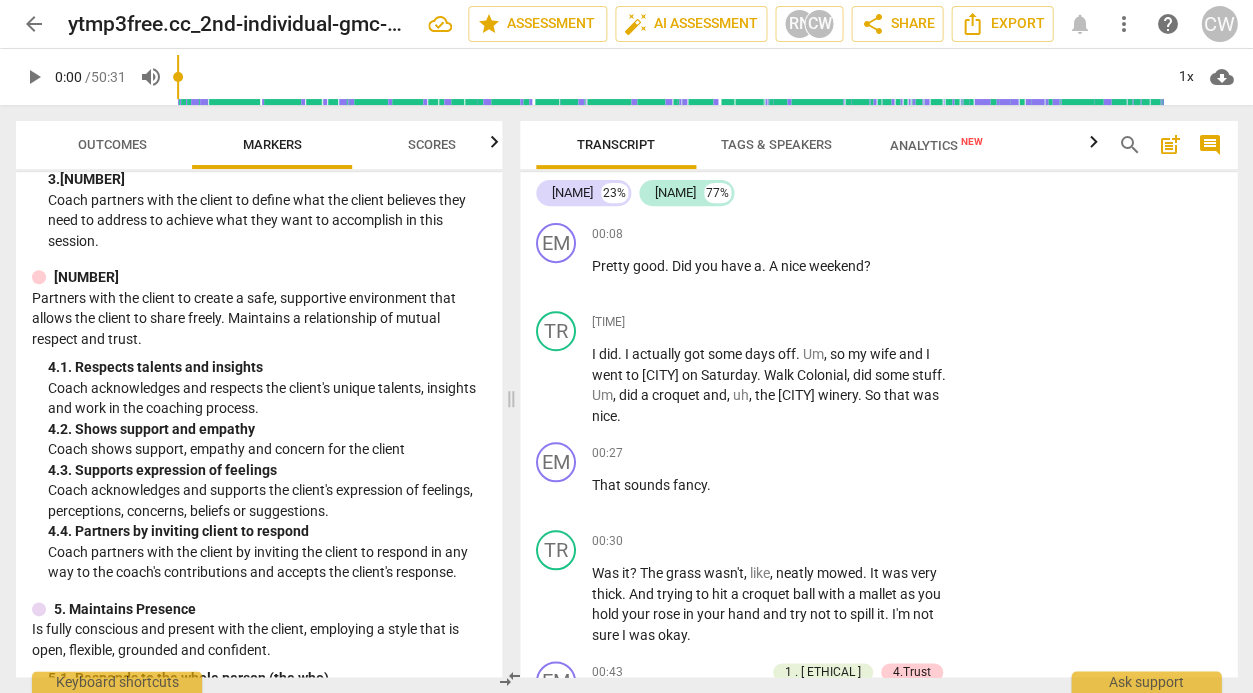 scroll, scrollTop: 0, scrollLeft: 0, axis: both 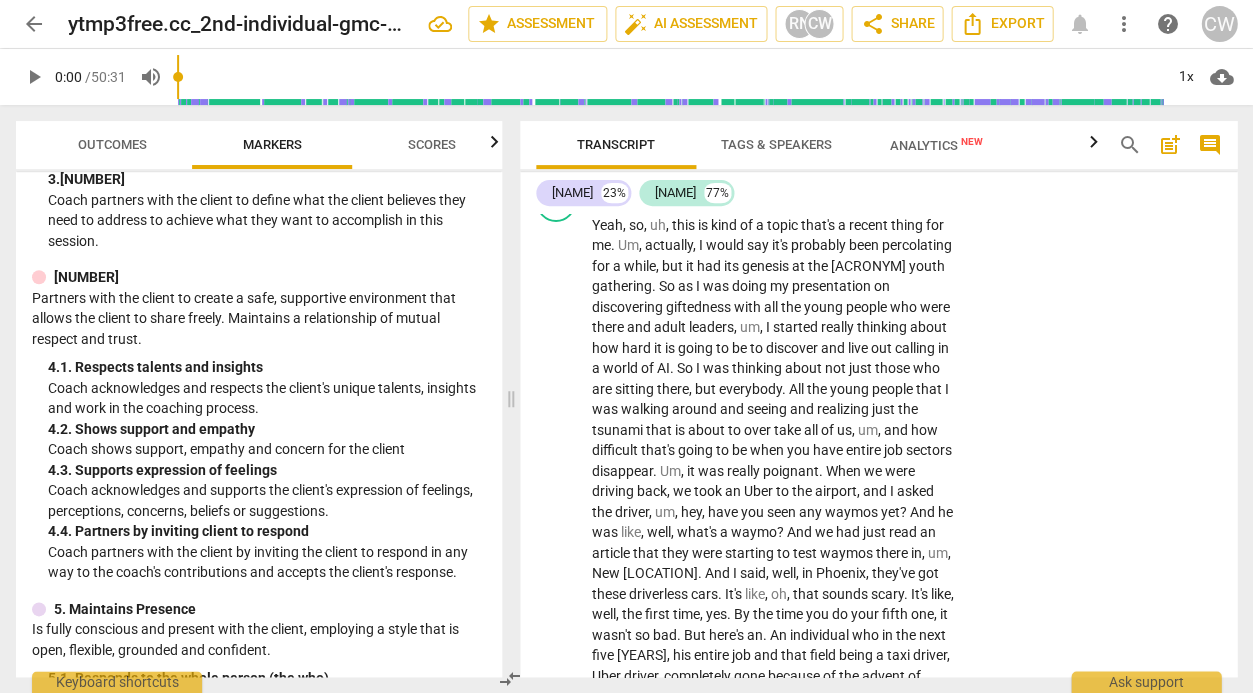 drag, startPoint x: 1228, startPoint y: 246, endPoint x: 1240, endPoint y: 200, distance: 47.539455 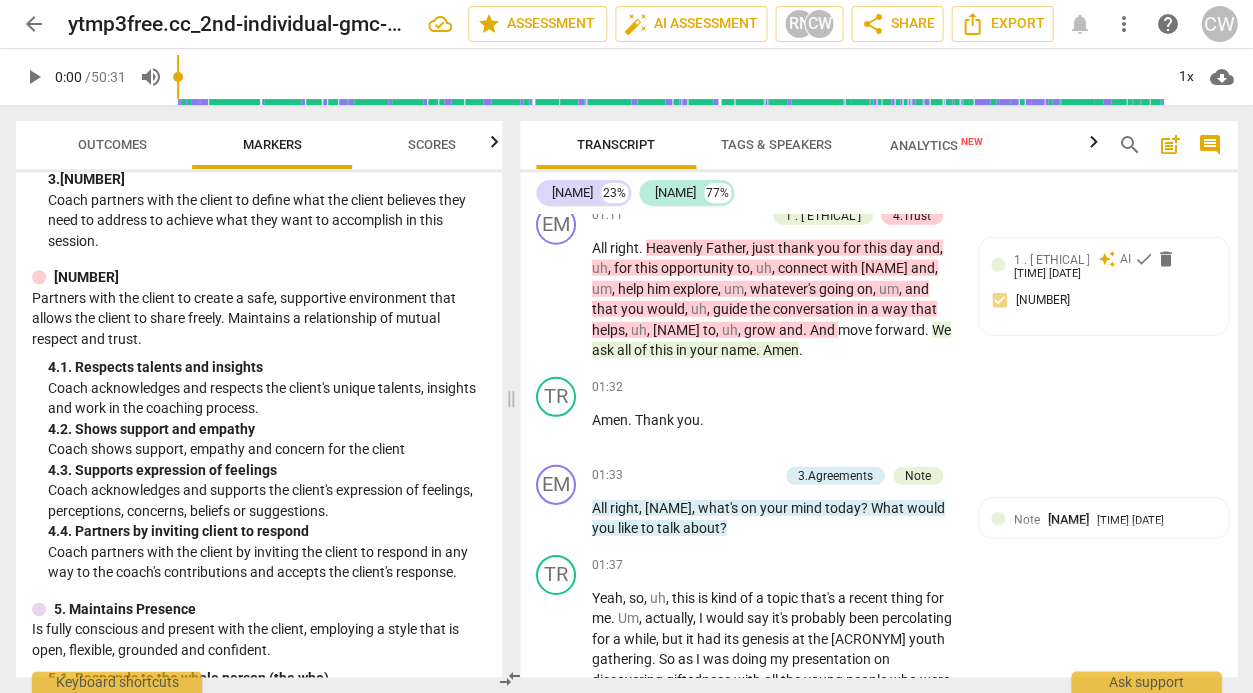 scroll, scrollTop: 1091, scrollLeft: 0, axis: vertical 